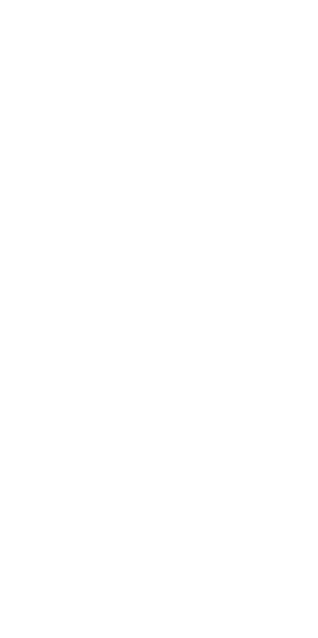 scroll, scrollTop: 0, scrollLeft: 0, axis: both 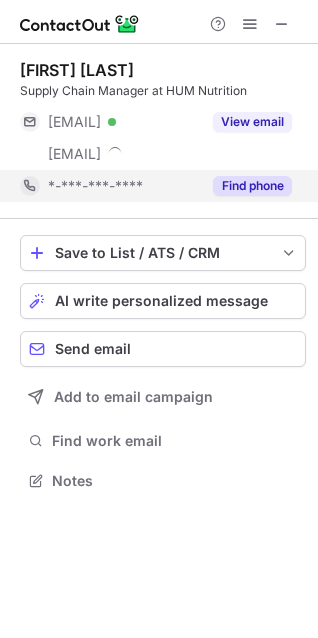 click on "Find phone" at bounding box center (252, 186) 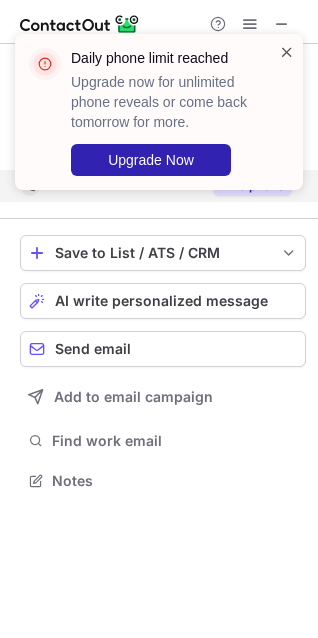 click at bounding box center (287, 52) 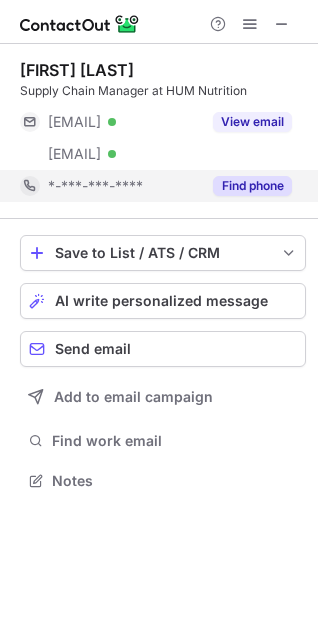 click on "Daily phone limit reached Upgrade now for unlimited phone reveals or come back tomorrow for more. Upgrade Now" at bounding box center [159, 120] 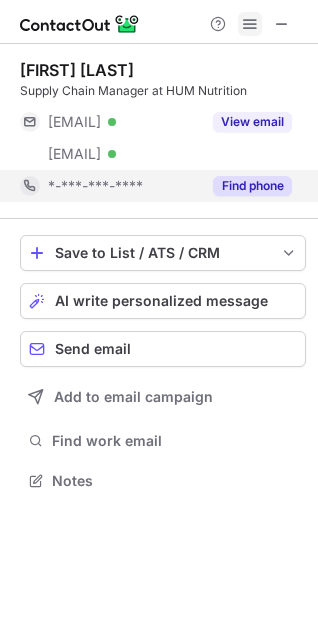 click at bounding box center (250, 24) 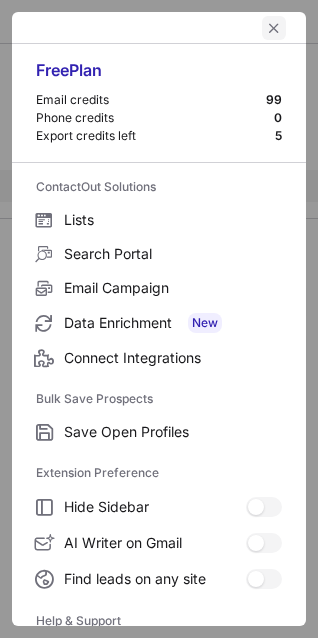 click at bounding box center (274, 28) 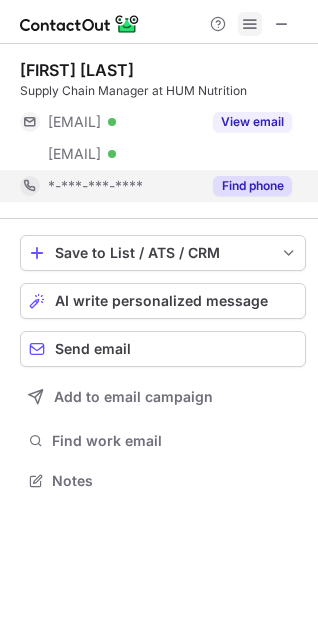 click at bounding box center [250, 24] 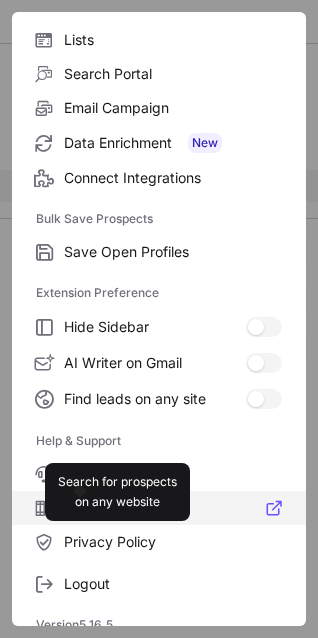 scroll, scrollTop: 195, scrollLeft: 0, axis: vertical 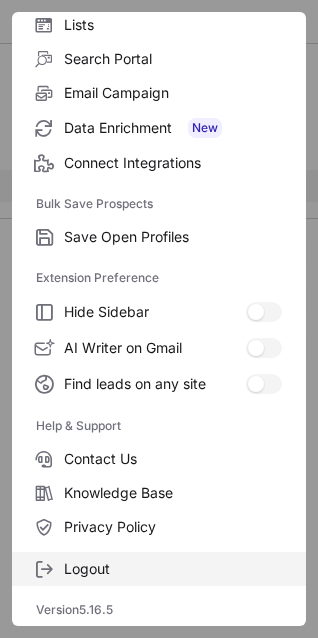 click on "Logout" at bounding box center (173, 569) 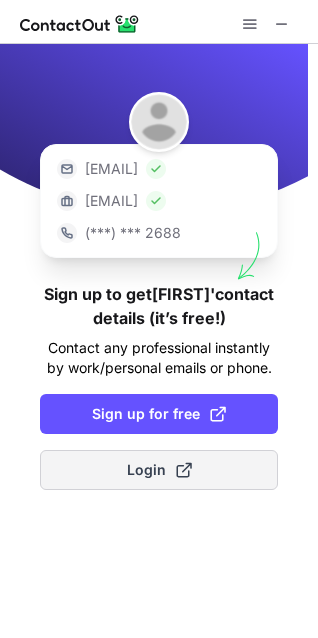 click at bounding box center (184, 470) 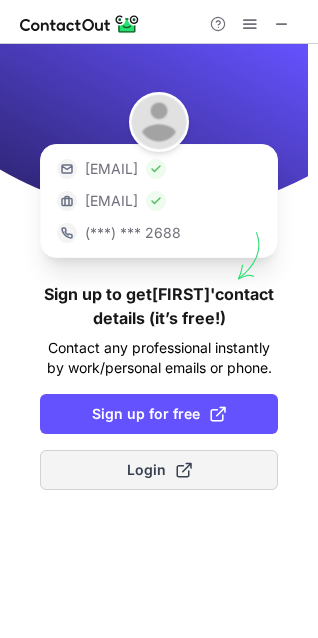 type 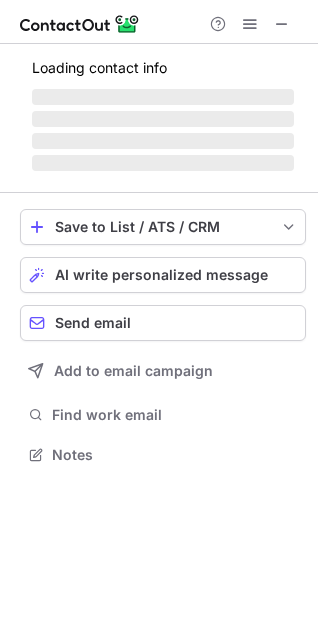 scroll, scrollTop: 10, scrollLeft: 10, axis: both 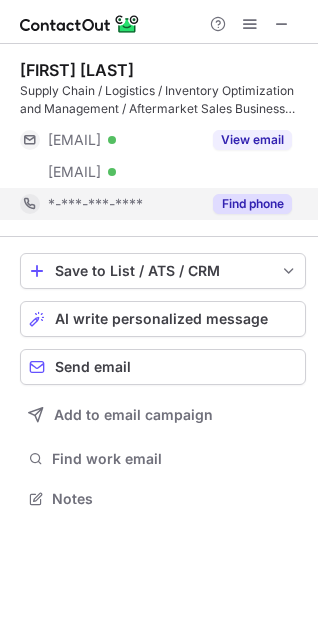 click on "Find phone" at bounding box center (252, 204) 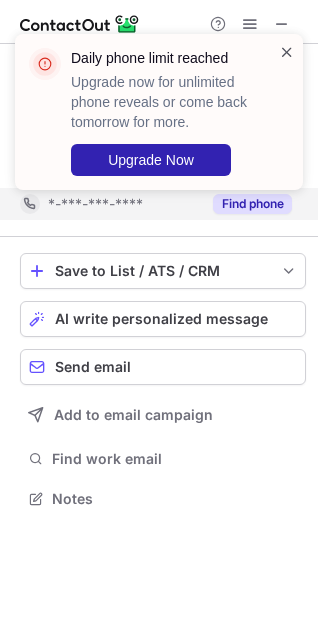click at bounding box center [287, 52] 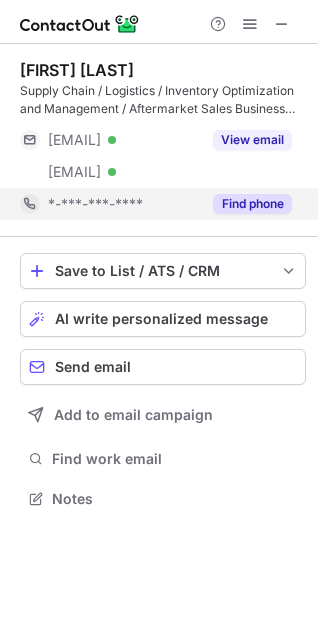 click on "Daily phone limit reached Upgrade now for unlimited phone reveals or come back tomorrow for more. Upgrade Now" at bounding box center (159, 120) 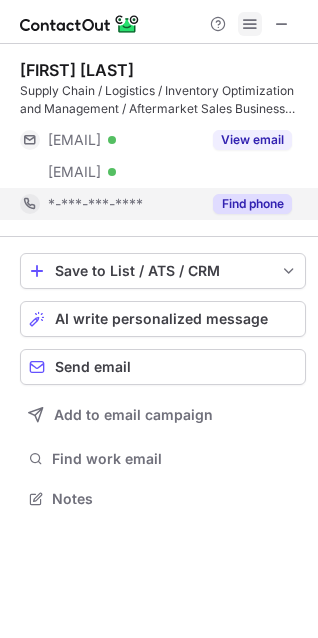 click at bounding box center [250, 24] 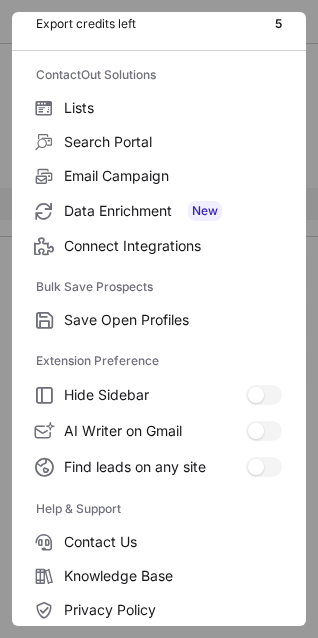 scroll, scrollTop: 195, scrollLeft: 0, axis: vertical 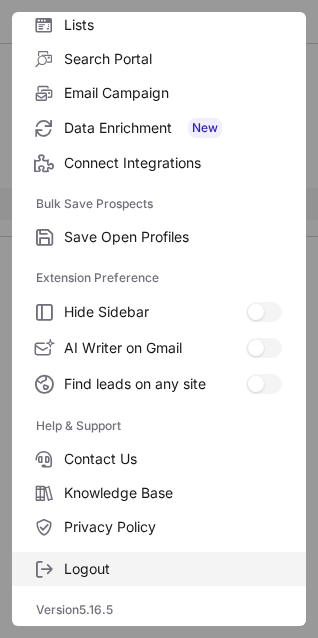 click on "Logout" at bounding box center [173, 569] 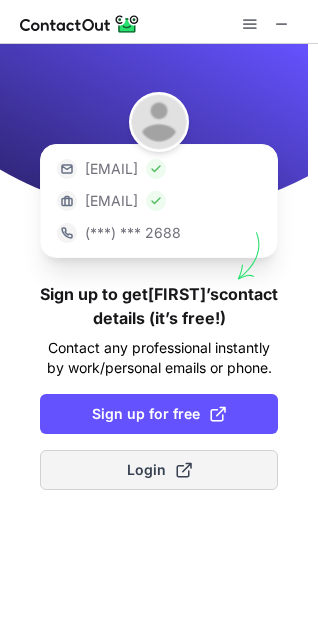 click at bounding box center [184, 470] 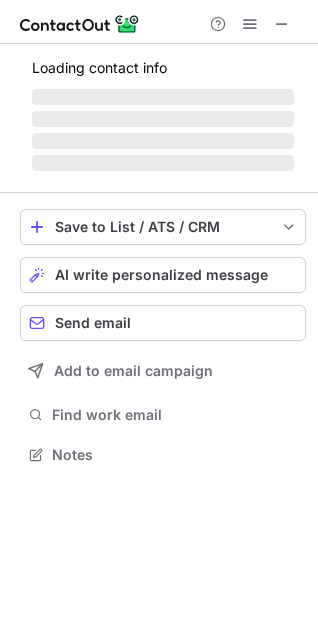 scroll, scrollTop: 10, scrollLeft: 10, axis: both 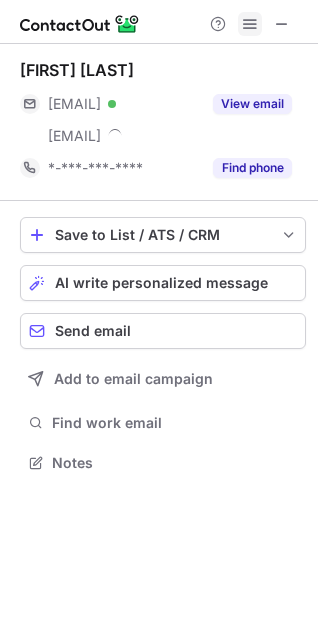 click at bounding box center (250, 24) 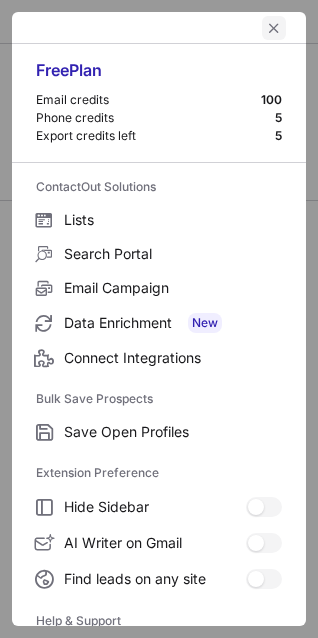 click at bounding box center [274, 28] 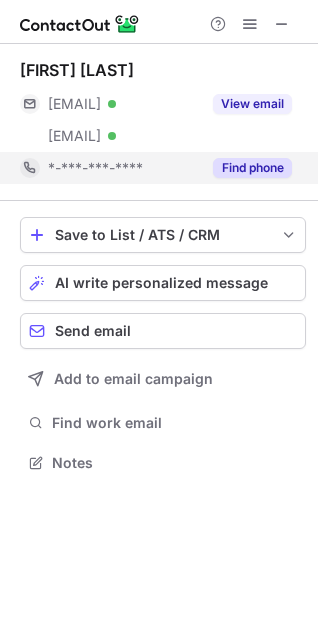 click on "Find phone" at bounding box center [252, 168] 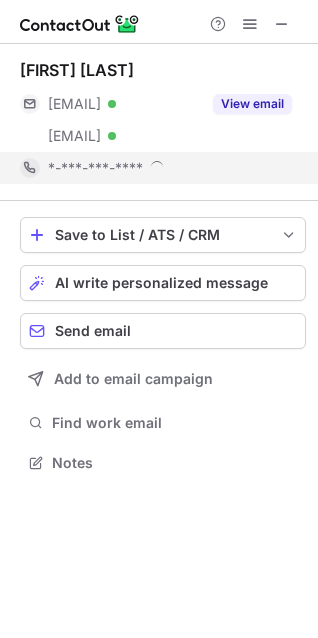 scroll, scrollTop: 10, scrollLeft: 10, axis: both 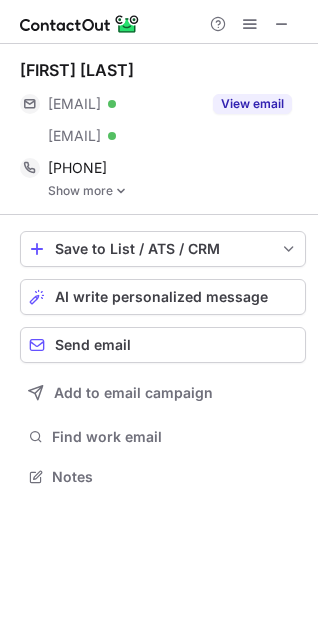 click on "Aaron Emhoff ***@gmail.com Verified ***@matbock.com Verified View email +17573946358 Copy Show more" at bounding box center (163, 129) 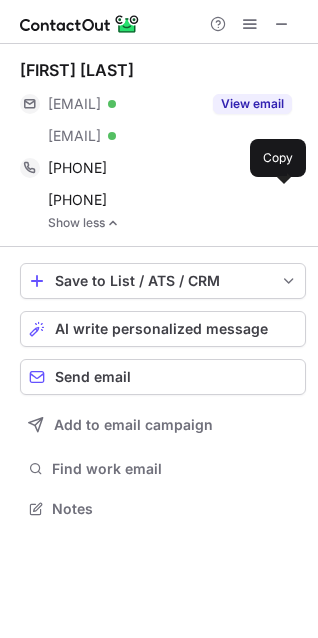 scroll, scrollTop: 10, scrollLeft: 10, axis: both 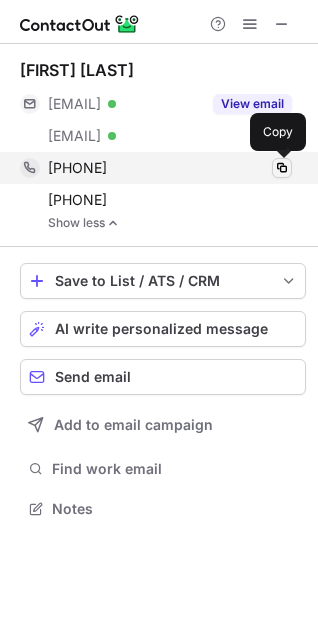 click at bounding box center (282, 168) 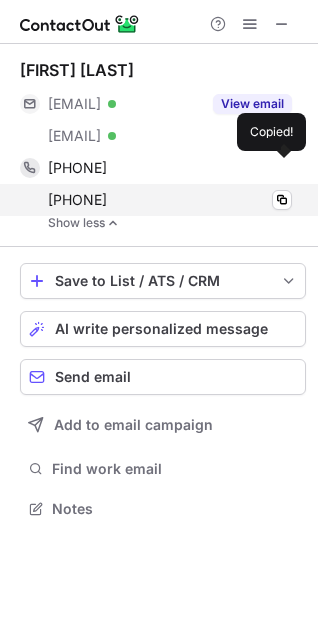 type 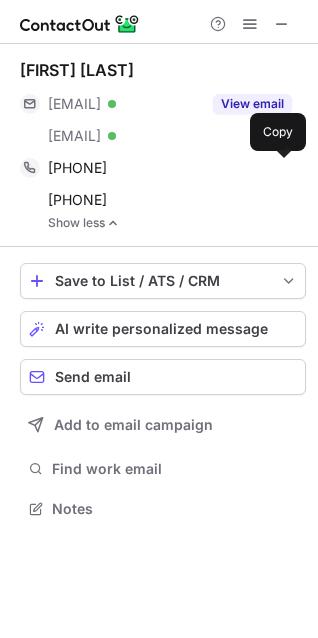 click on "Aaron Emhoff ***@gmail.com Verified ***@matbock.com Verified View email +17573946358 Copy +18149399167 Copy Show less" at bounding box center (163, 145) 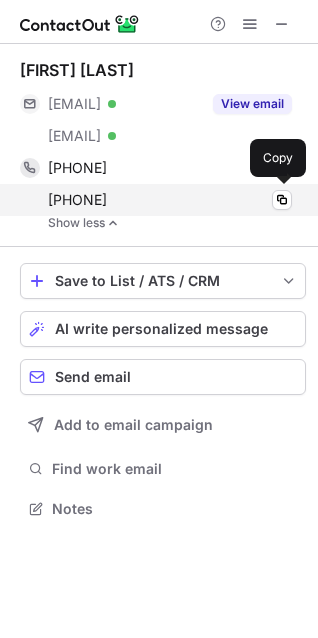 drag, startPoint x: 175, startPoint y: 200, endPoint x: 59, endPoint y: 199, distance: 116.00431 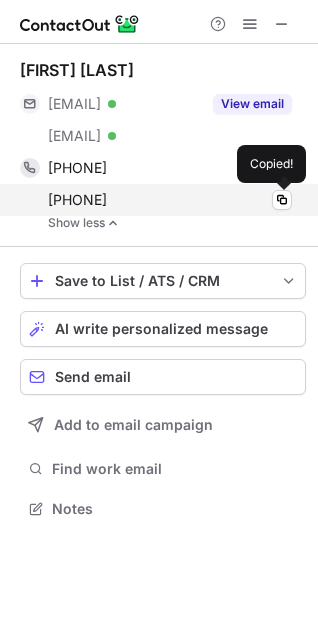 copy on "18149399167" 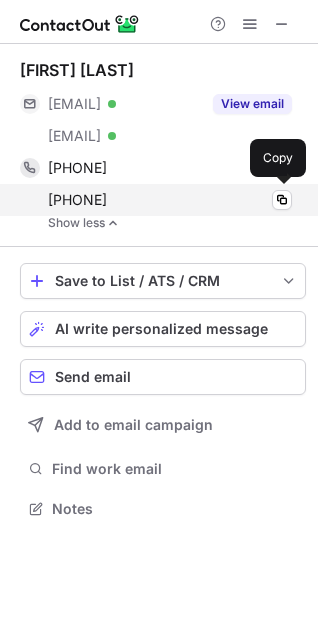 copy on "18149399167" 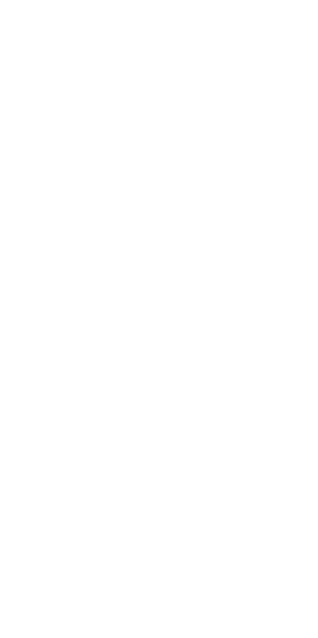 scroll, scrollTop: 0, scrollLeft: 0, axis: both 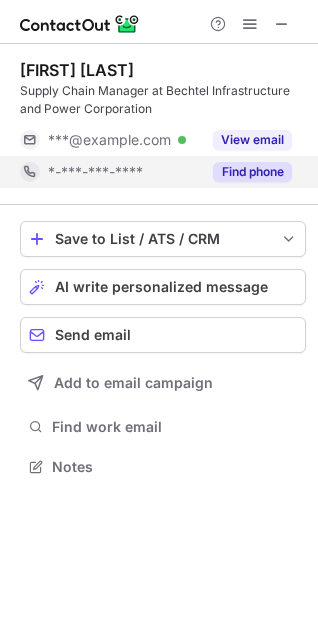 click on "Find phone" at bounding box center [252, 172] 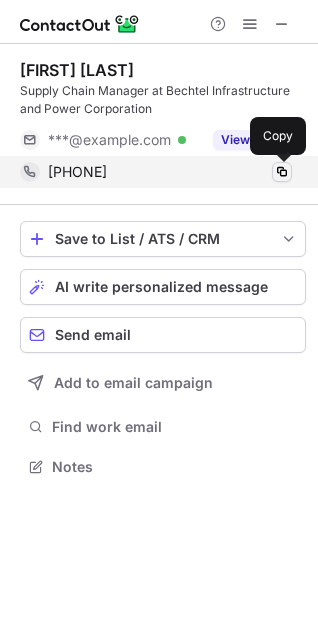 click at bounding box center [282, 172] 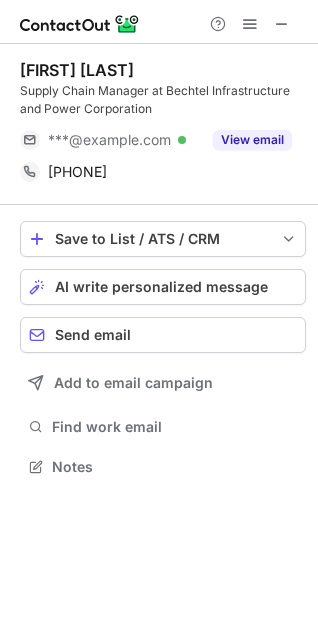 type 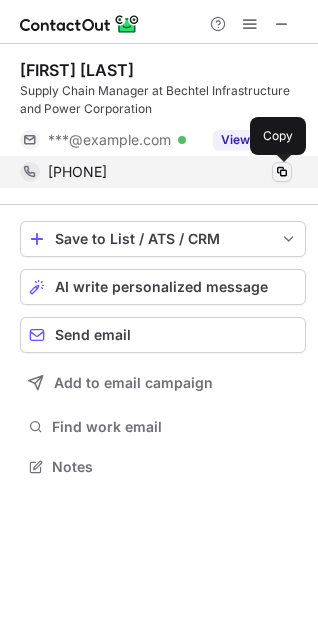 click at bounding box center [282, 172] 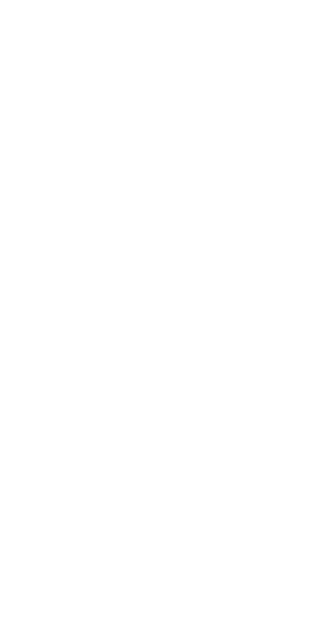 scroll, scrollTop: 0, scrollLeft: 0, axis: both 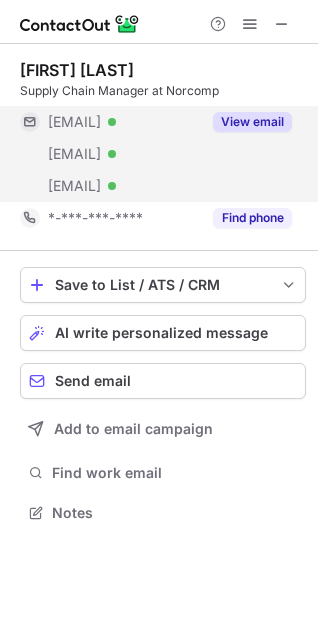 click on "View email" at bounding box center (252, 122) 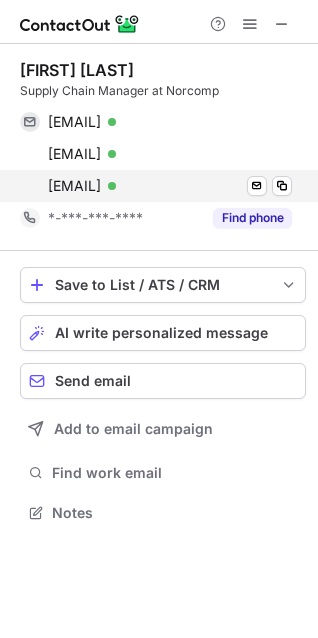click on "dclark@norcomp.net Verified Send email Copy" at bounding box center [156, 186] 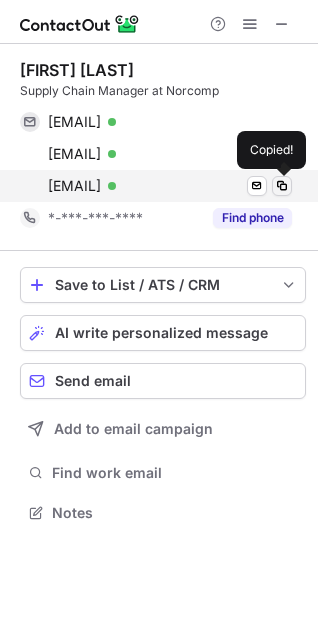 click at bounding box center [282, 186] 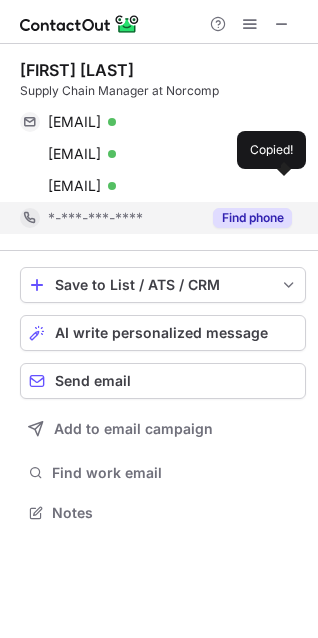 type 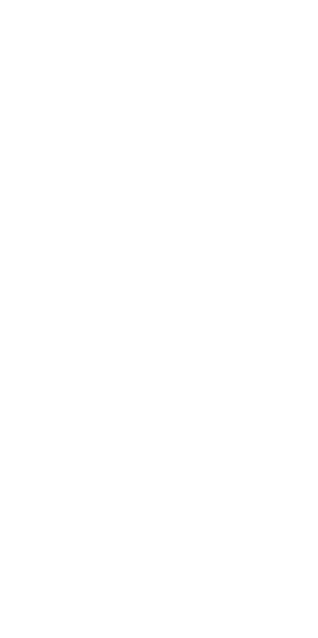 scroll, scrollTop: 0, scrollLeft: 0, axis: both 